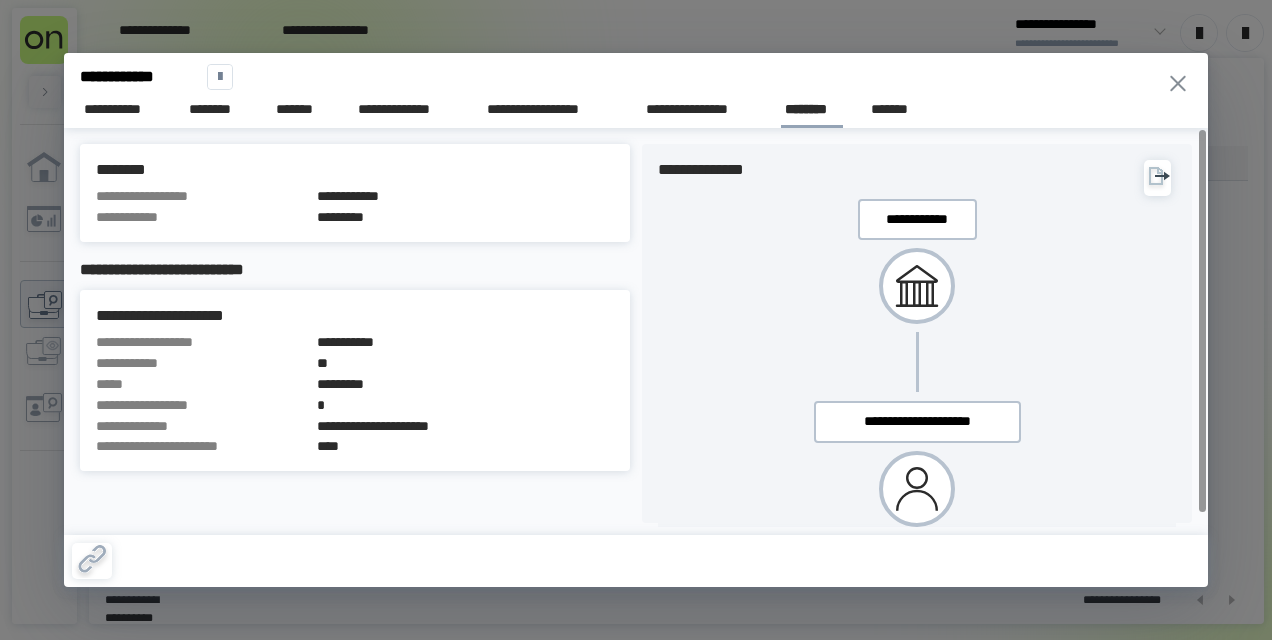 scroll, scrollTop: 0, scrollLeft: 0, axis: both 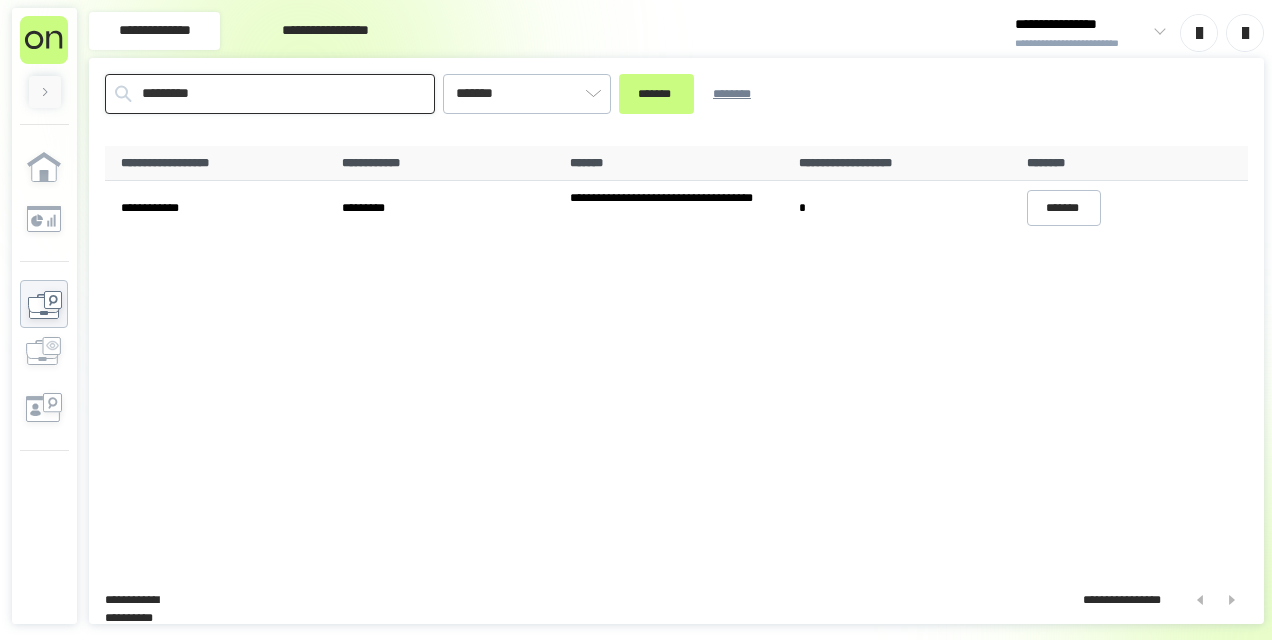 drag, startPoint x: 352, startPoint y: 106, endPoint x: -4, endPoint y: -4, distance: 372.60703 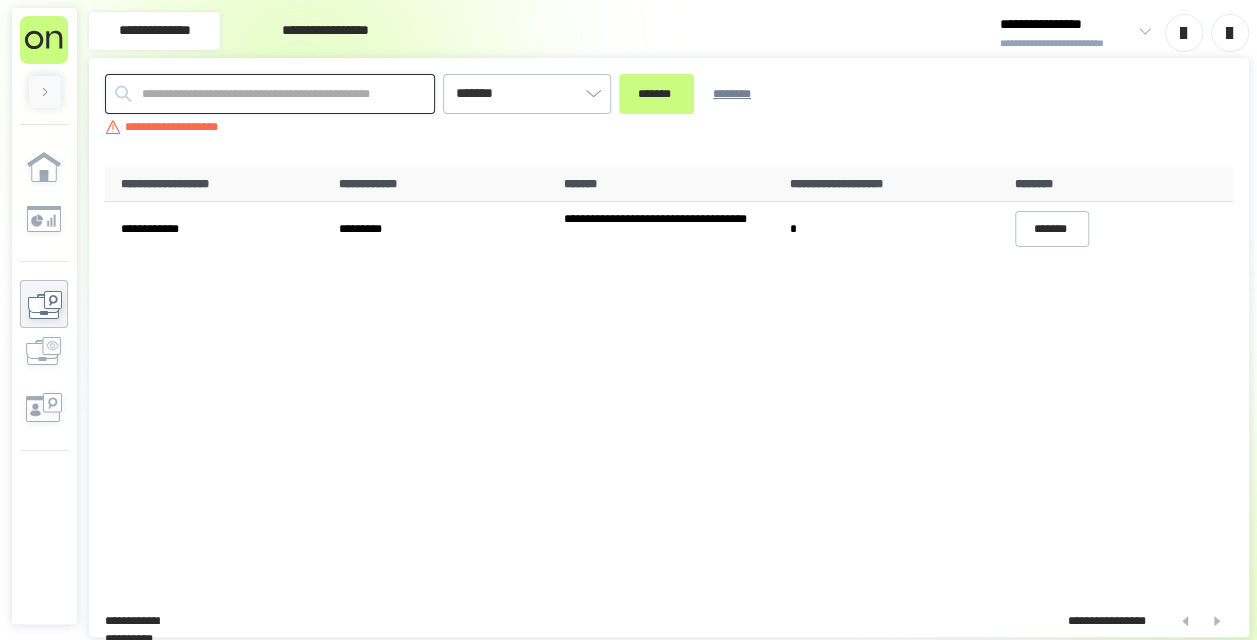 paste on "*********" 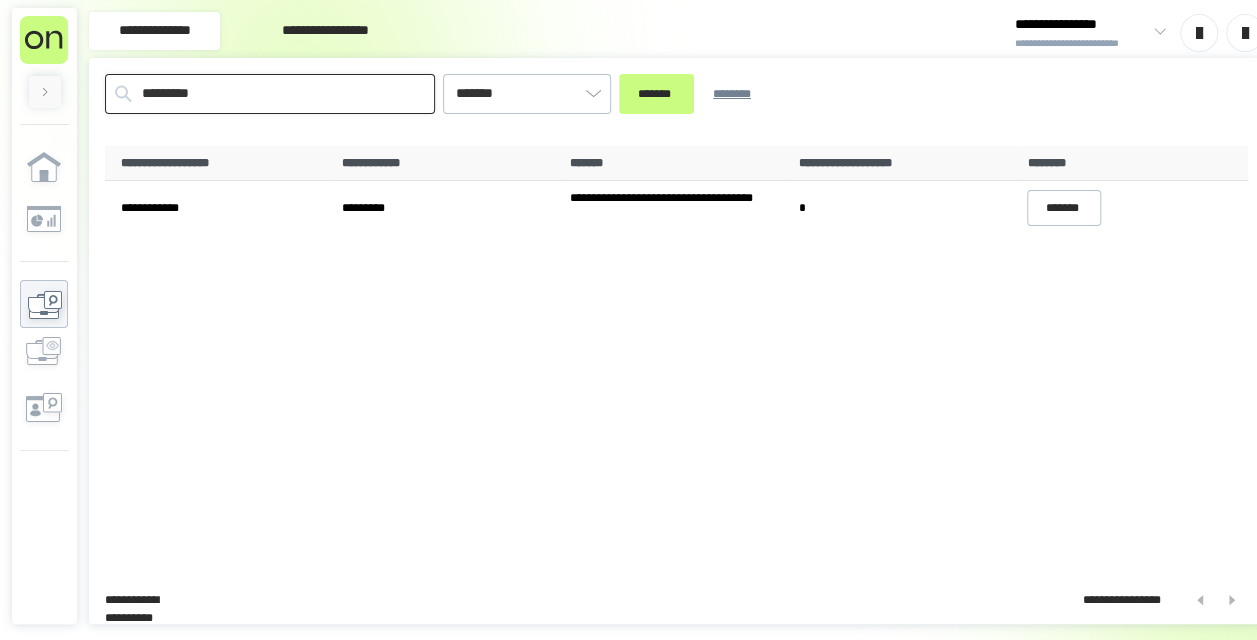type on "*********" 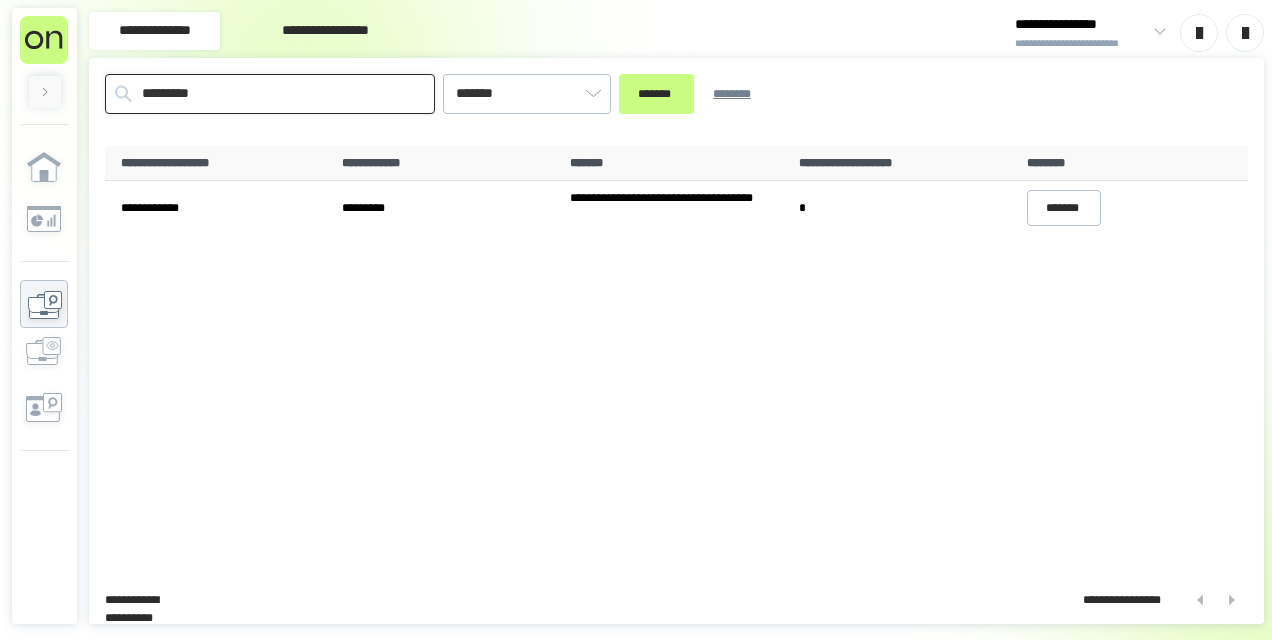 click on "*******" at bounding box center (656, 94) 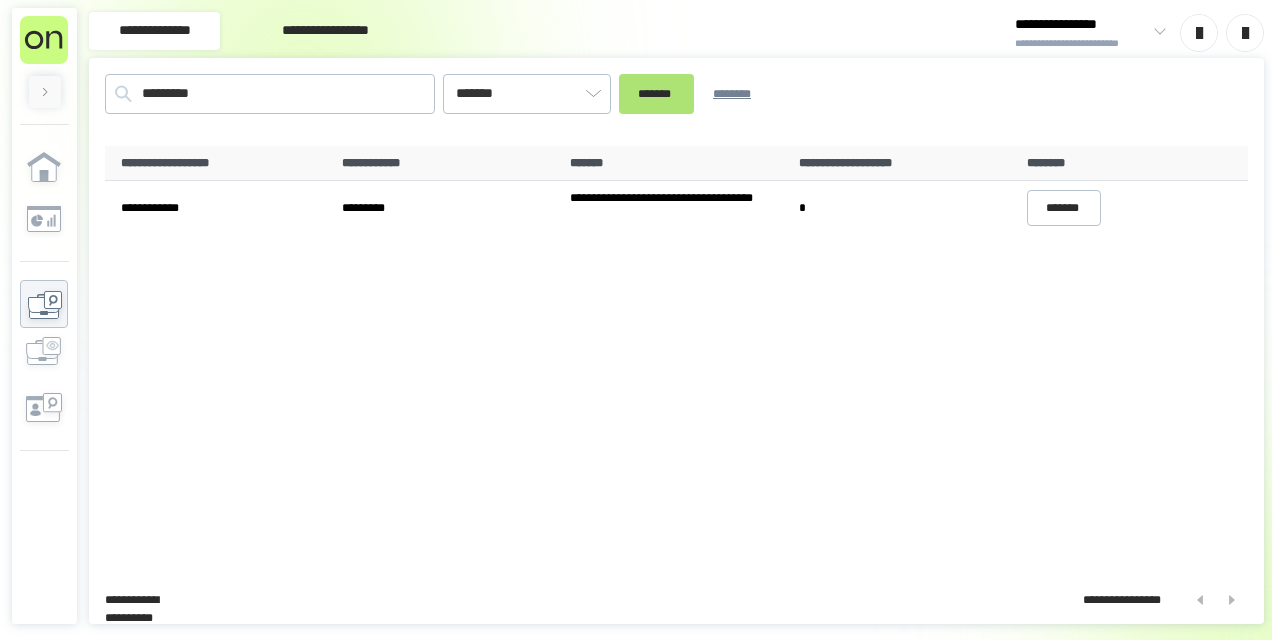 click on "*******" at bounding box center (656, 94) 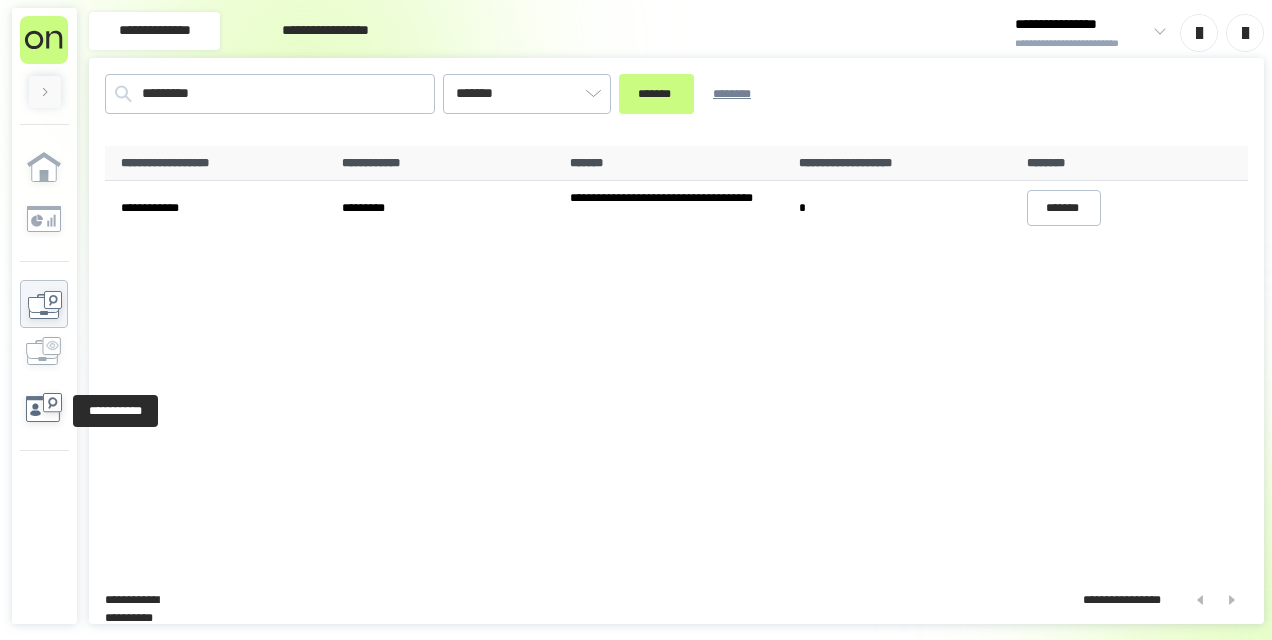 click 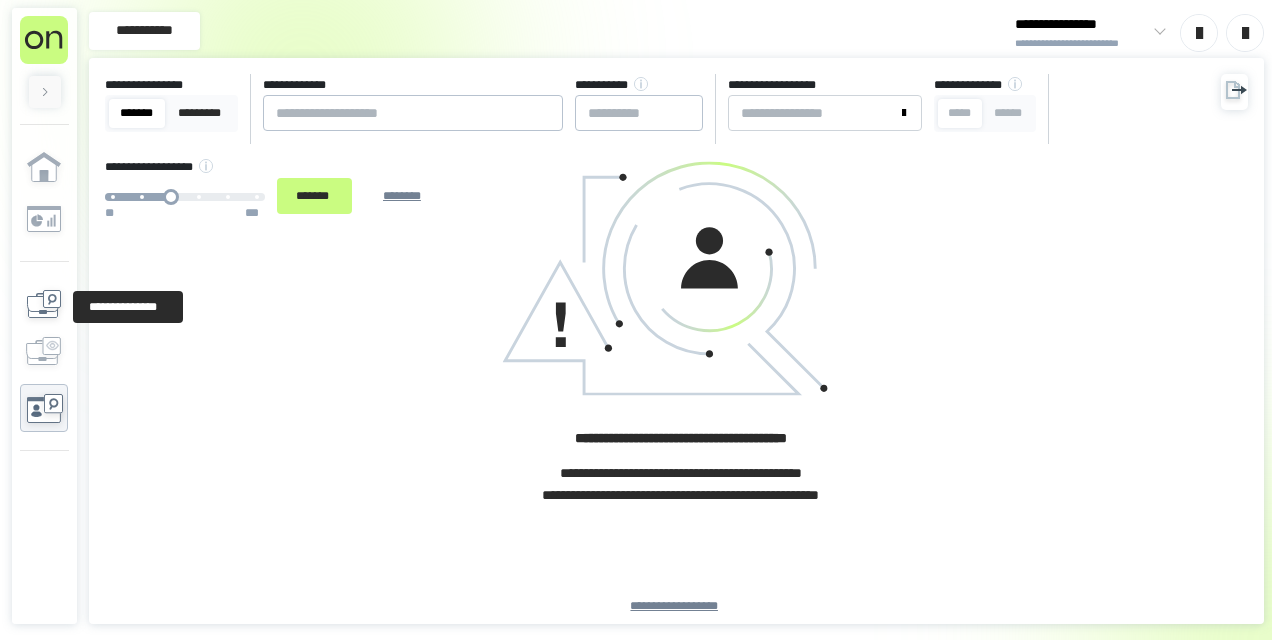 click 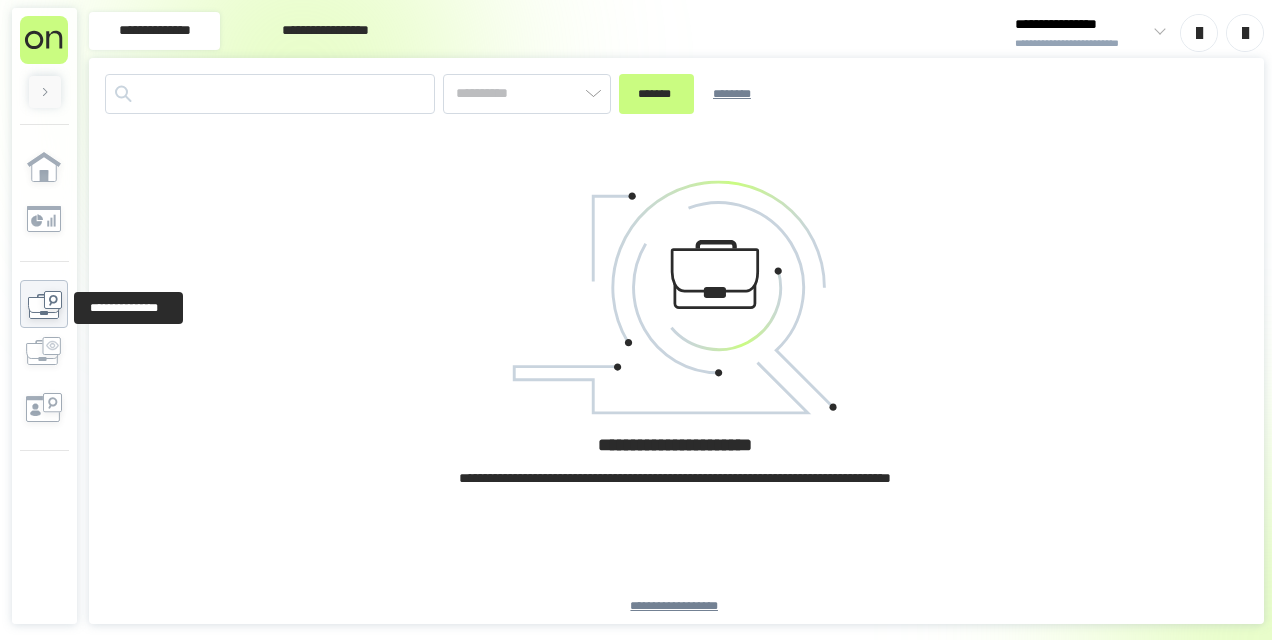 type on "*******" 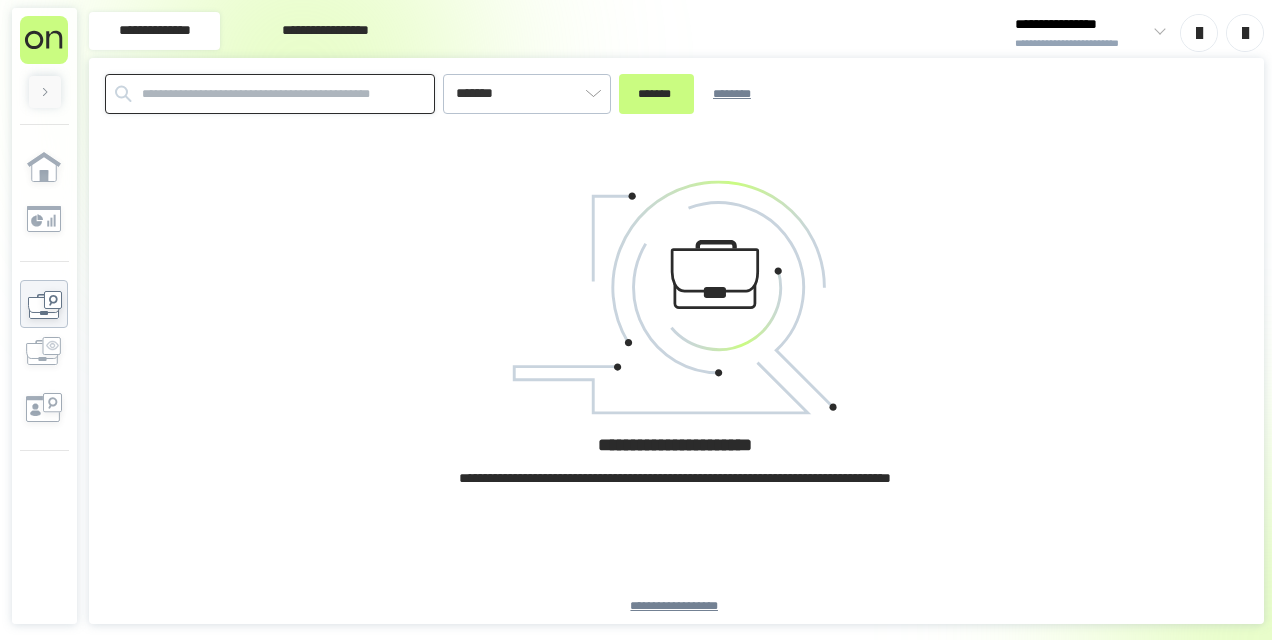 click at bounding box center [270, 94] 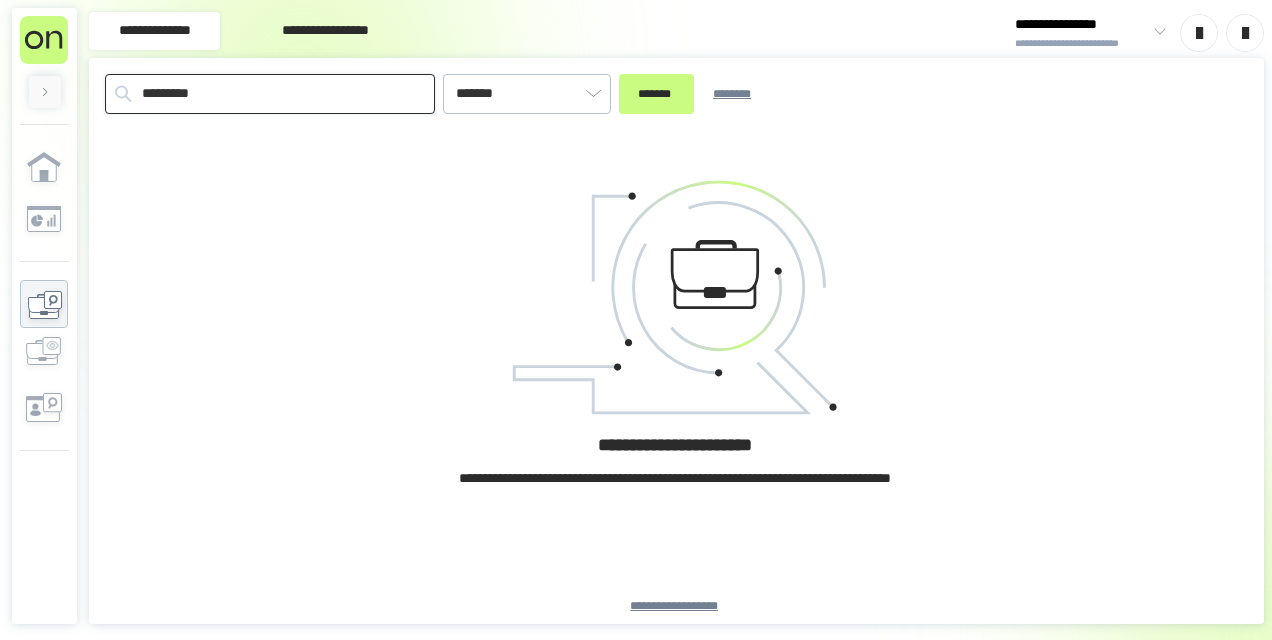 type on "*********" 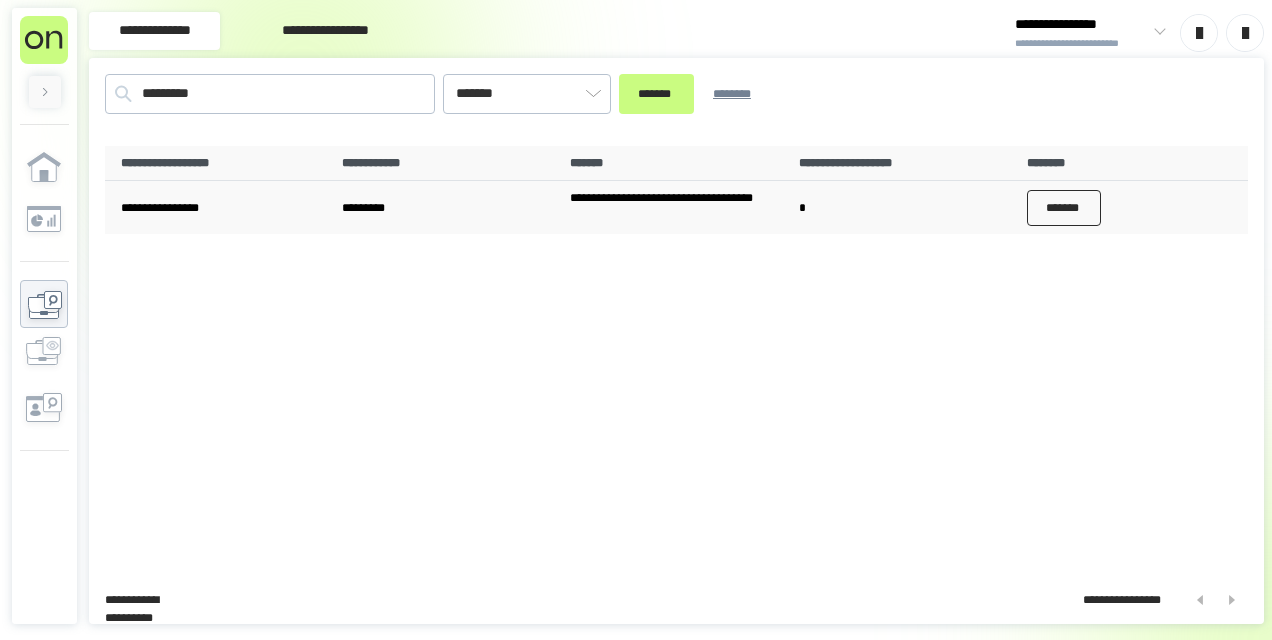click on "*******" at bounding box center [1064, 208] 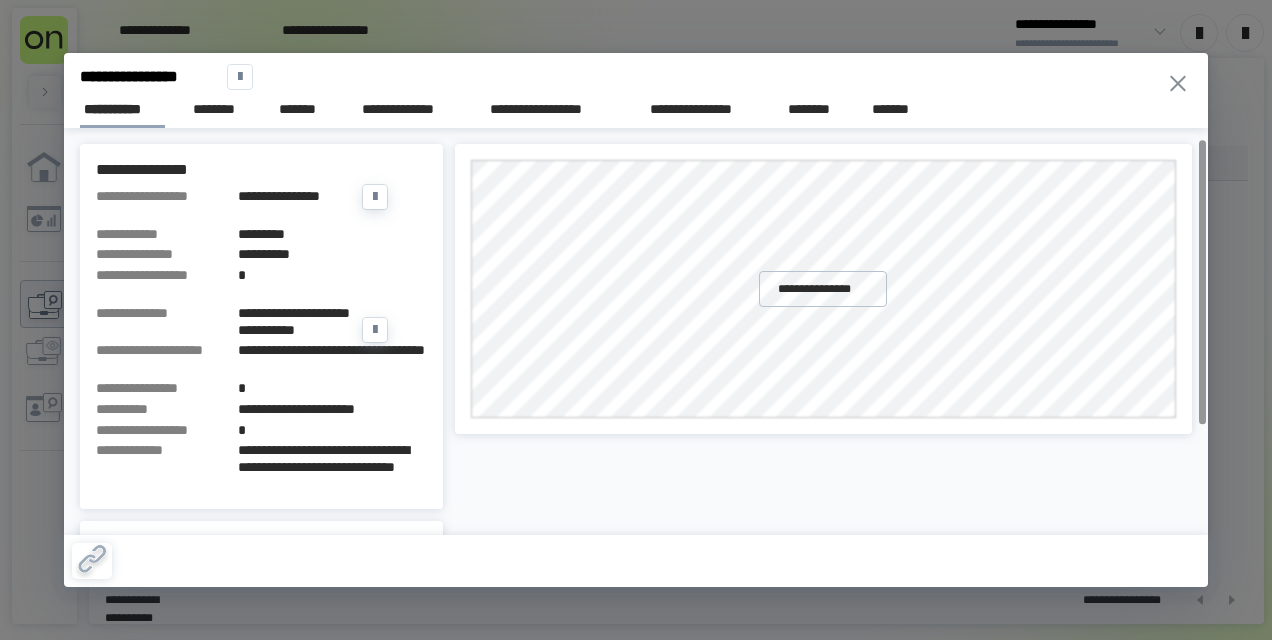 scroll, scrollTop: 100, scrollLeft: 0, axis: vertical 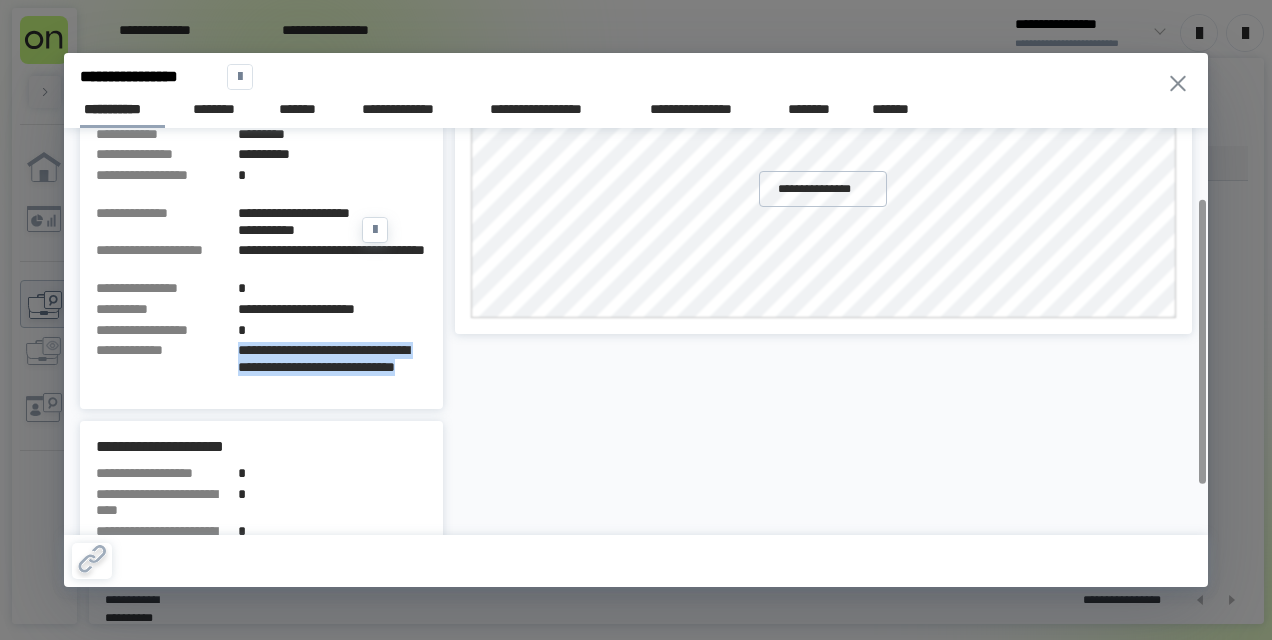drag, startPoint x: 332, startPoint y: 406, endPoint x: 238, endPoint y: 363, distance: 103.36827 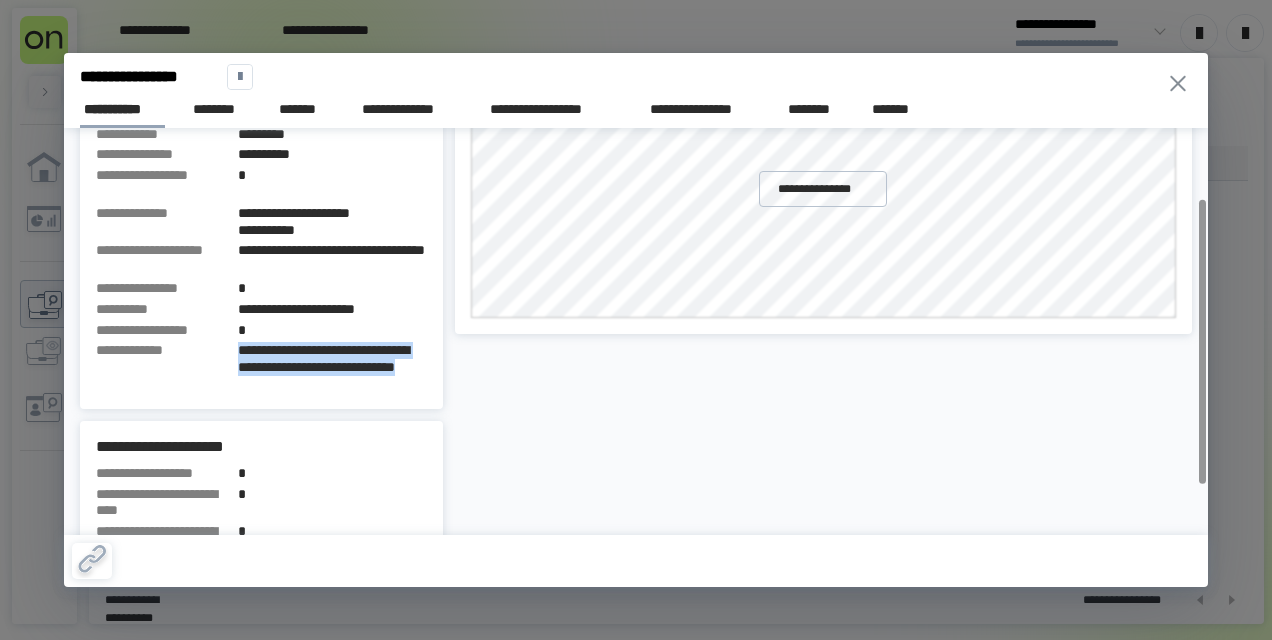 click 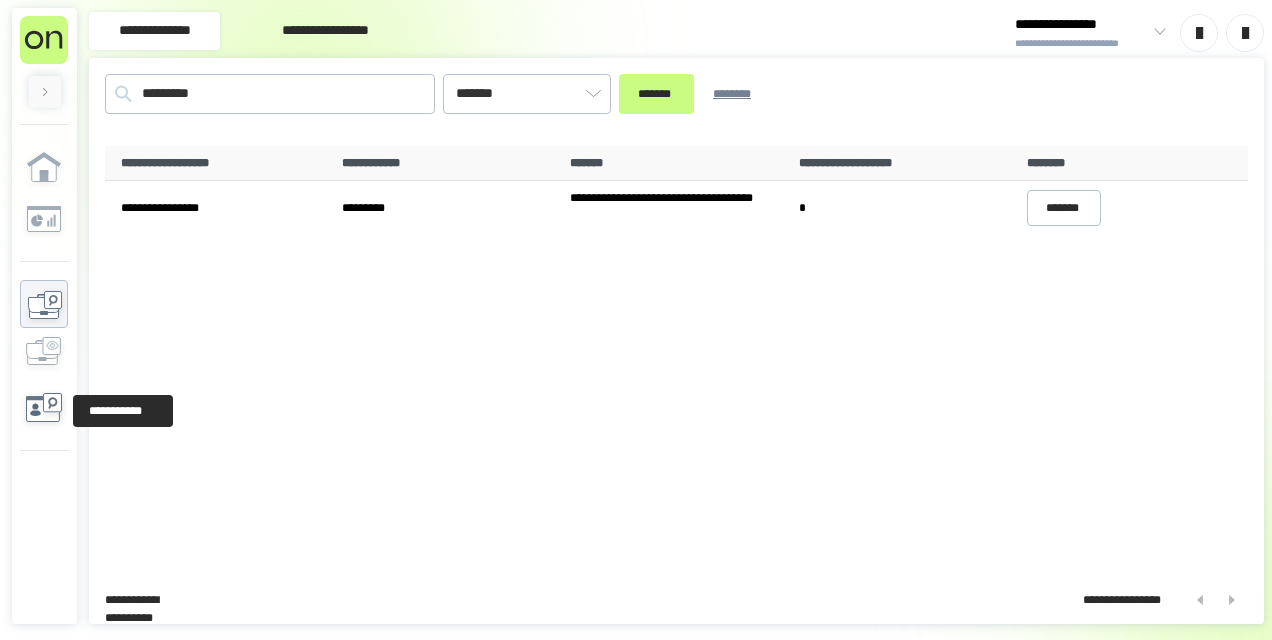 click 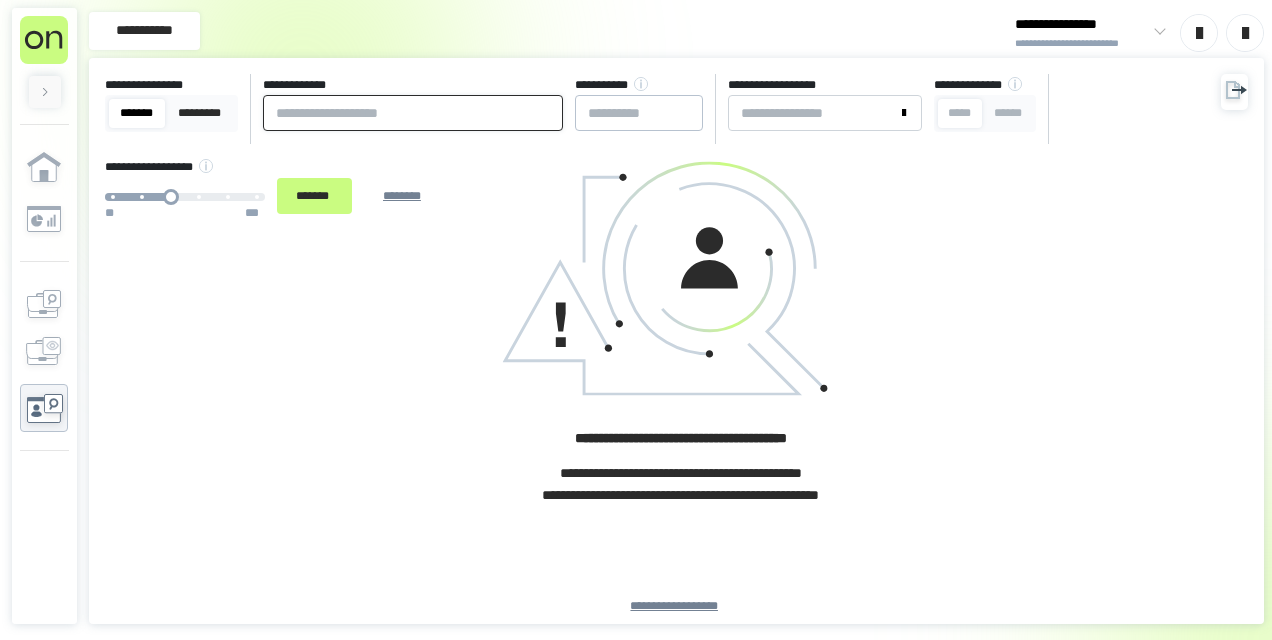 click at bounding box center (413, 113) 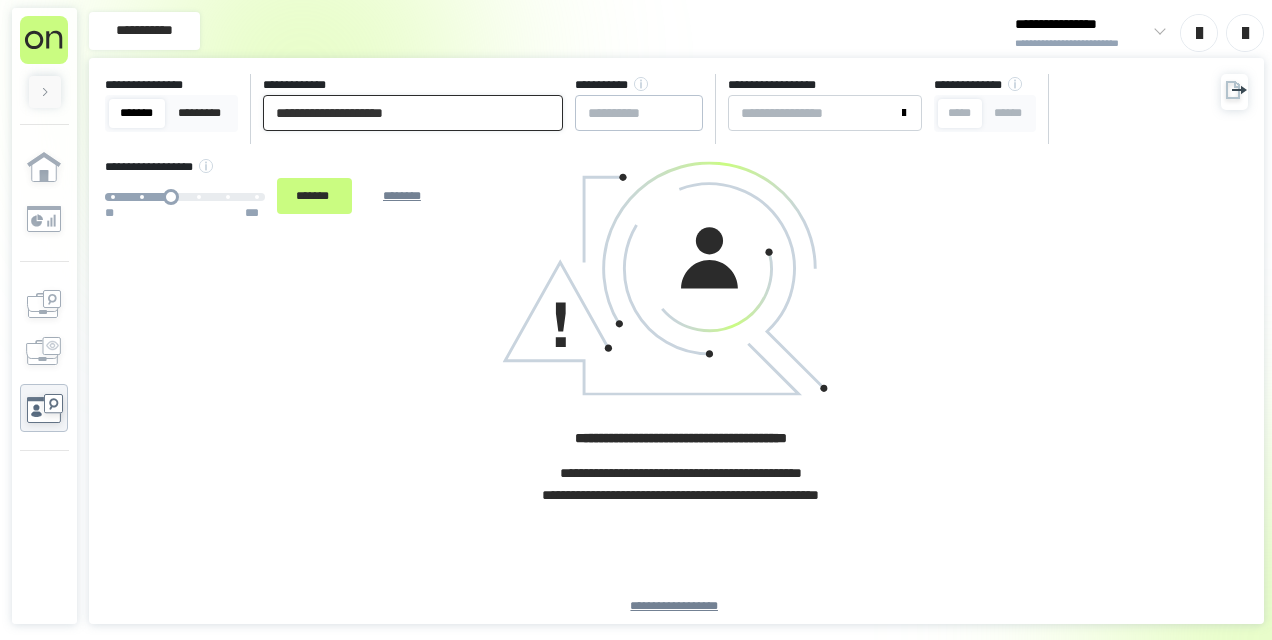 type on "**********" 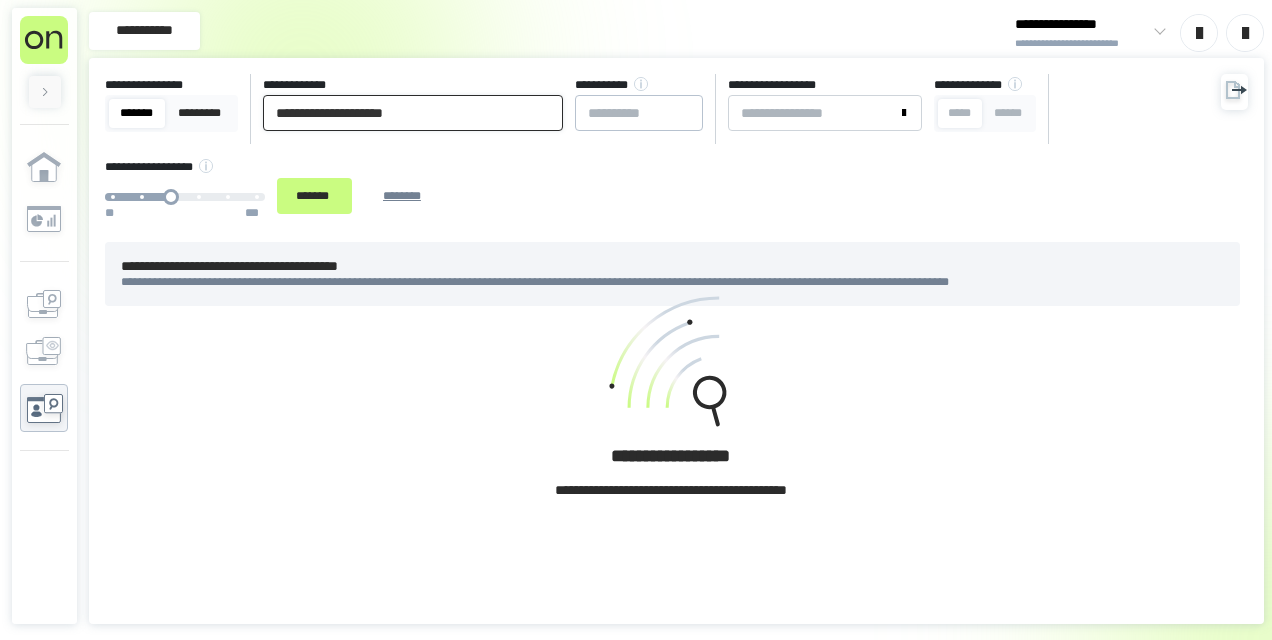 drag, startPoint x: 458, startPoint y: 112, endPoint x: 71, endPoint y: 80, distance: 388.32074 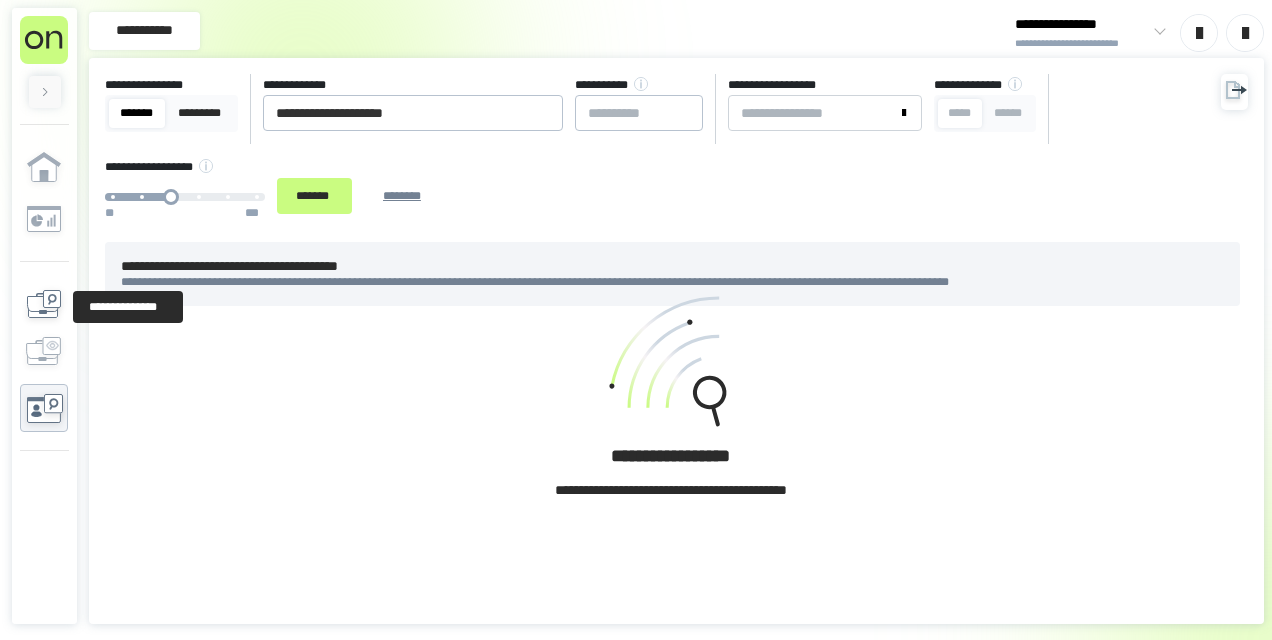 click 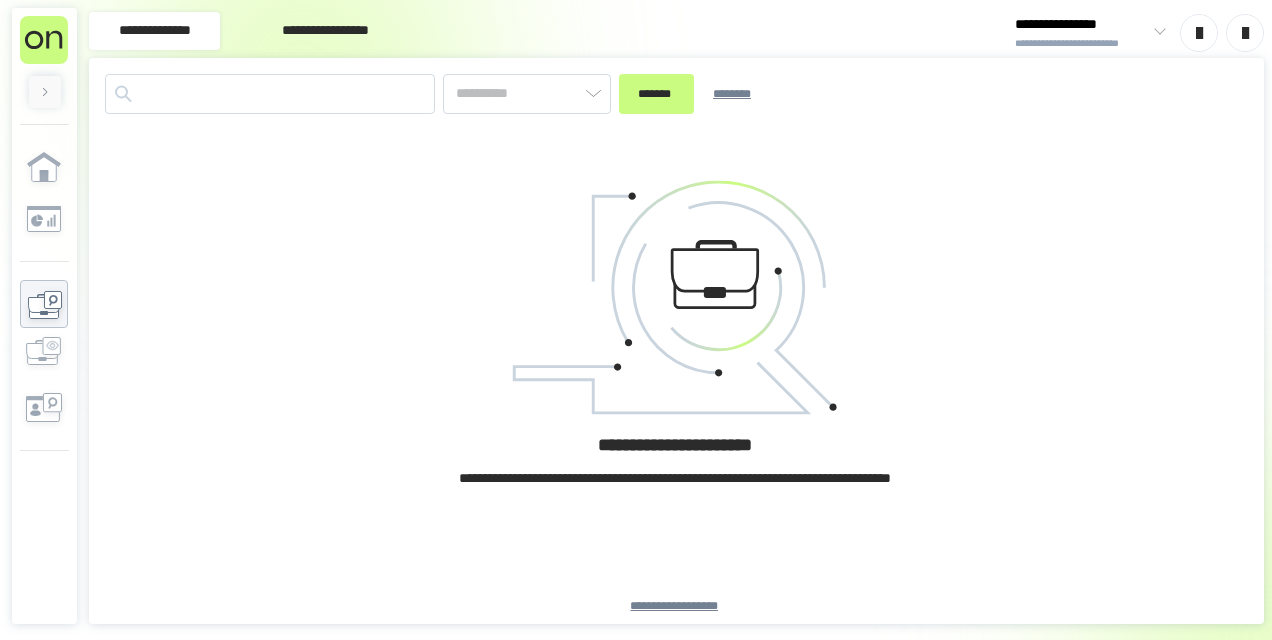 type on "*******" 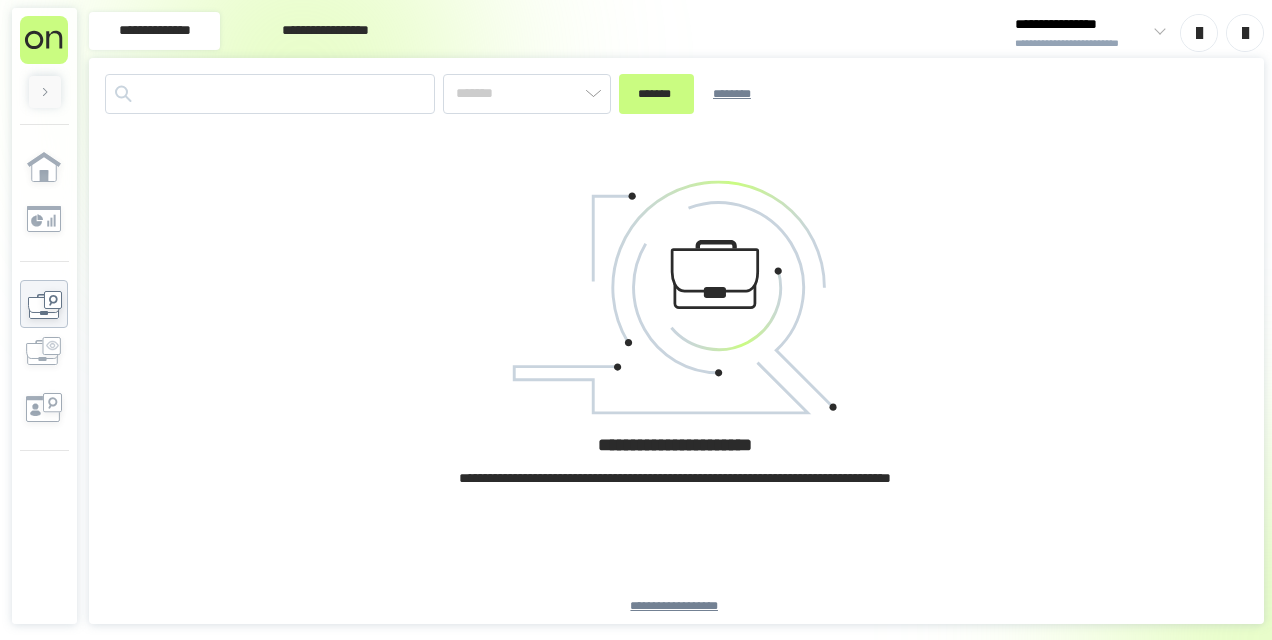 click at bounding box center [44, 339] 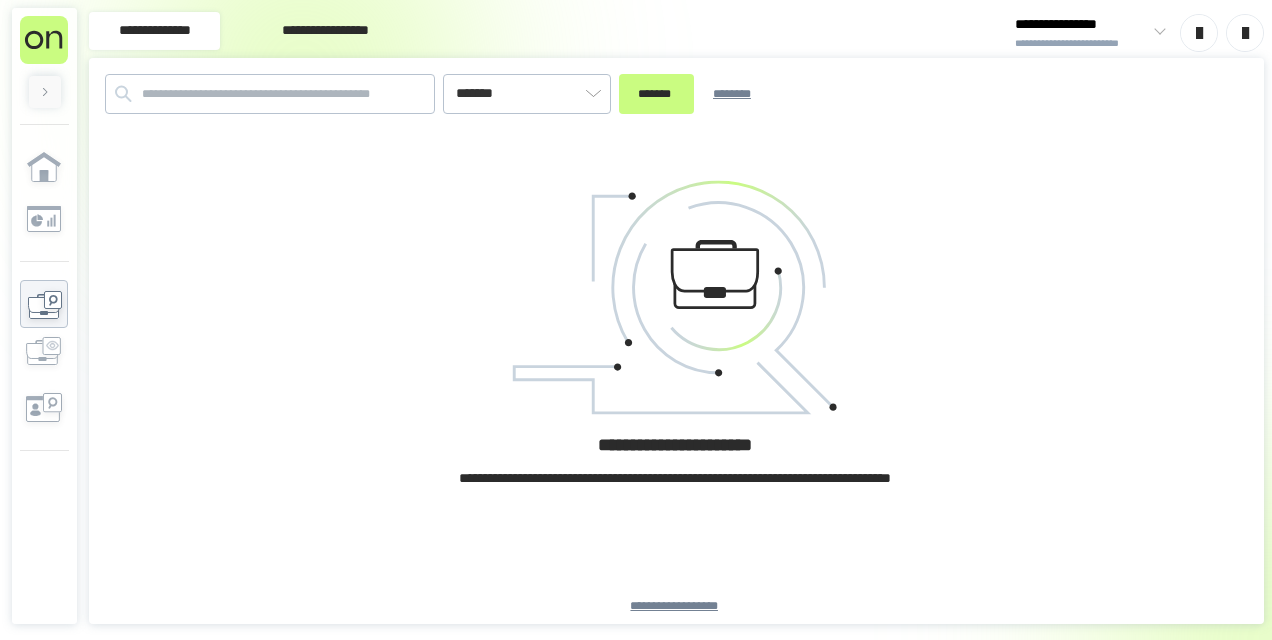 click 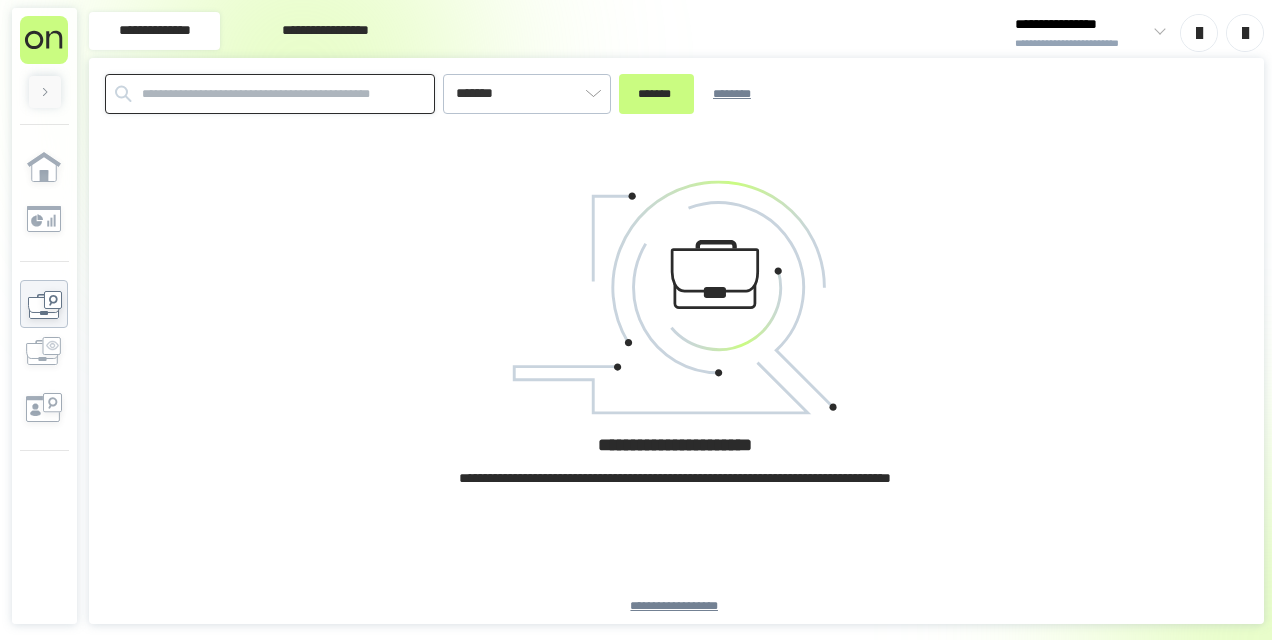 click at bounding box center (270, 94) 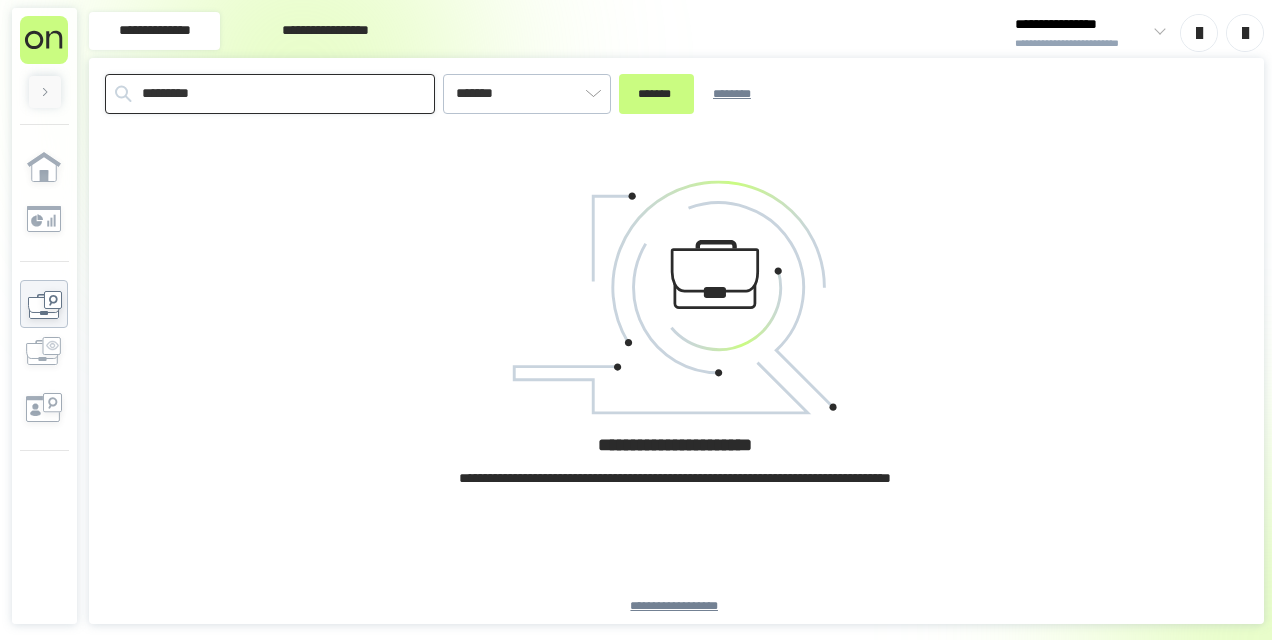 type on "*********" 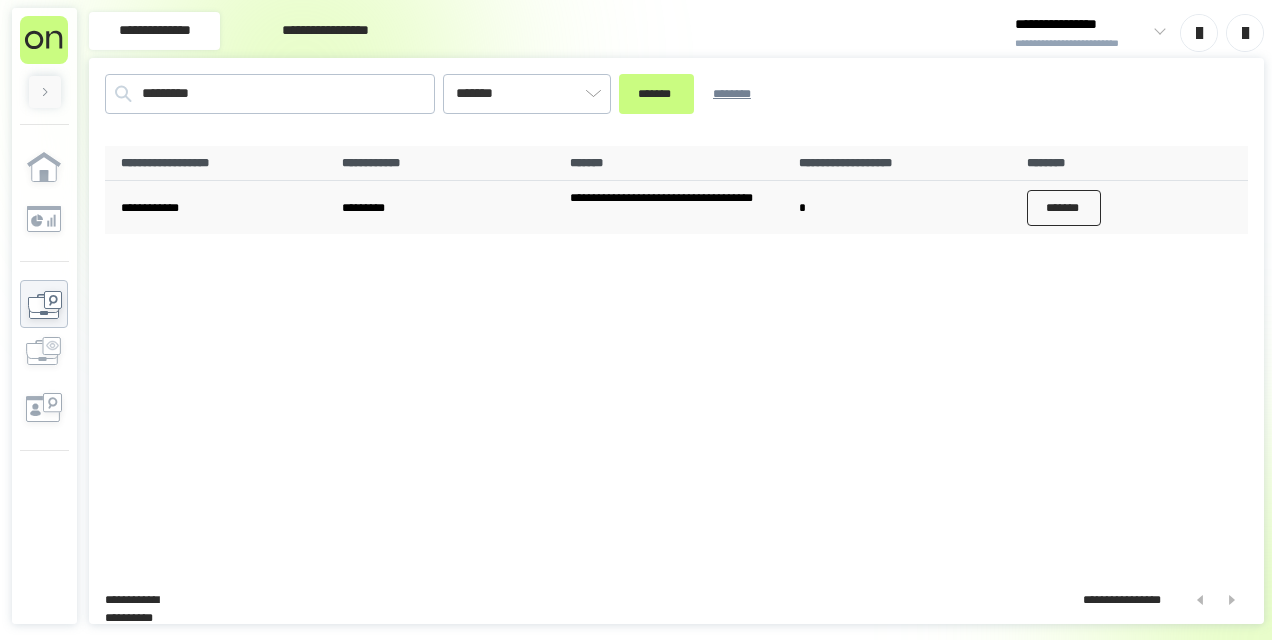 click on "*******" at bounding box center [1064, 208] 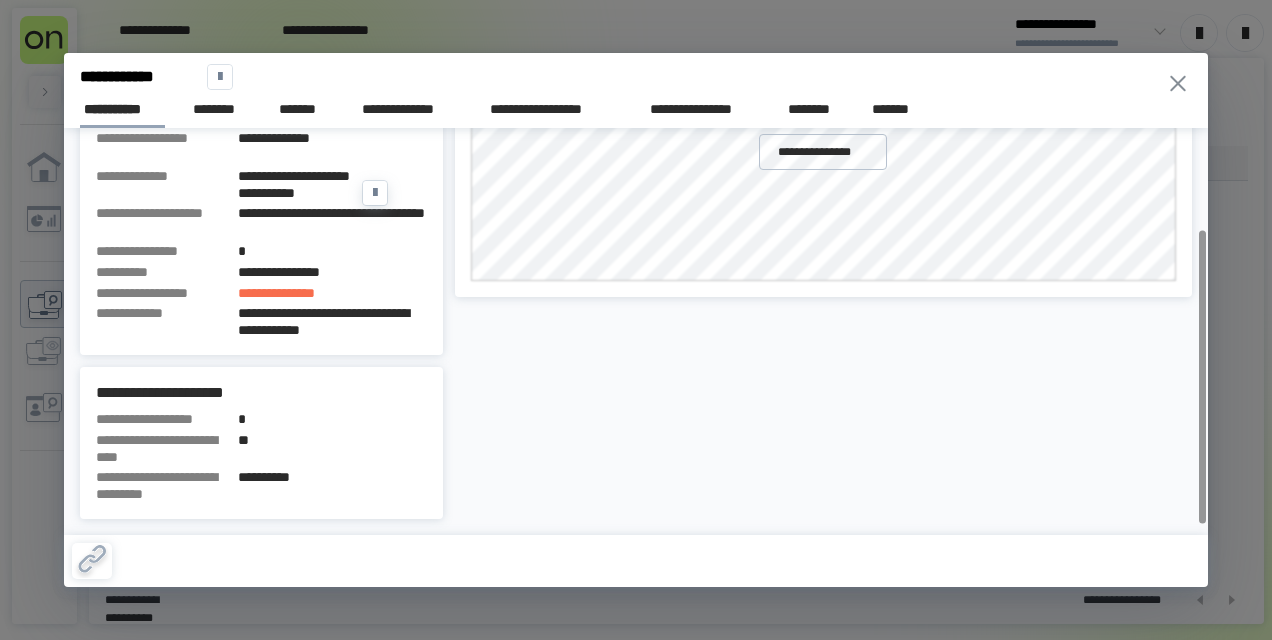 scroll, scrollTop: 0, scrollLeft: 0, axis: both 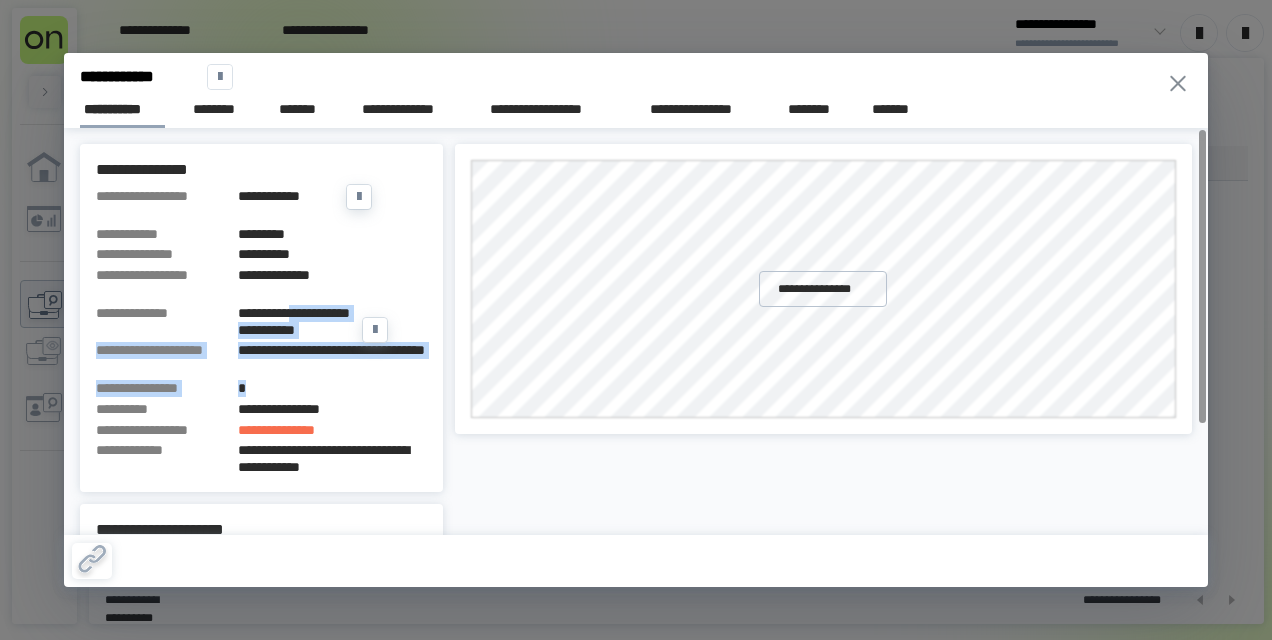 drag, startPoint x: 357, startPoint y: 392, endPoint x: 257, endPoint y: 326, distance: 119.81653 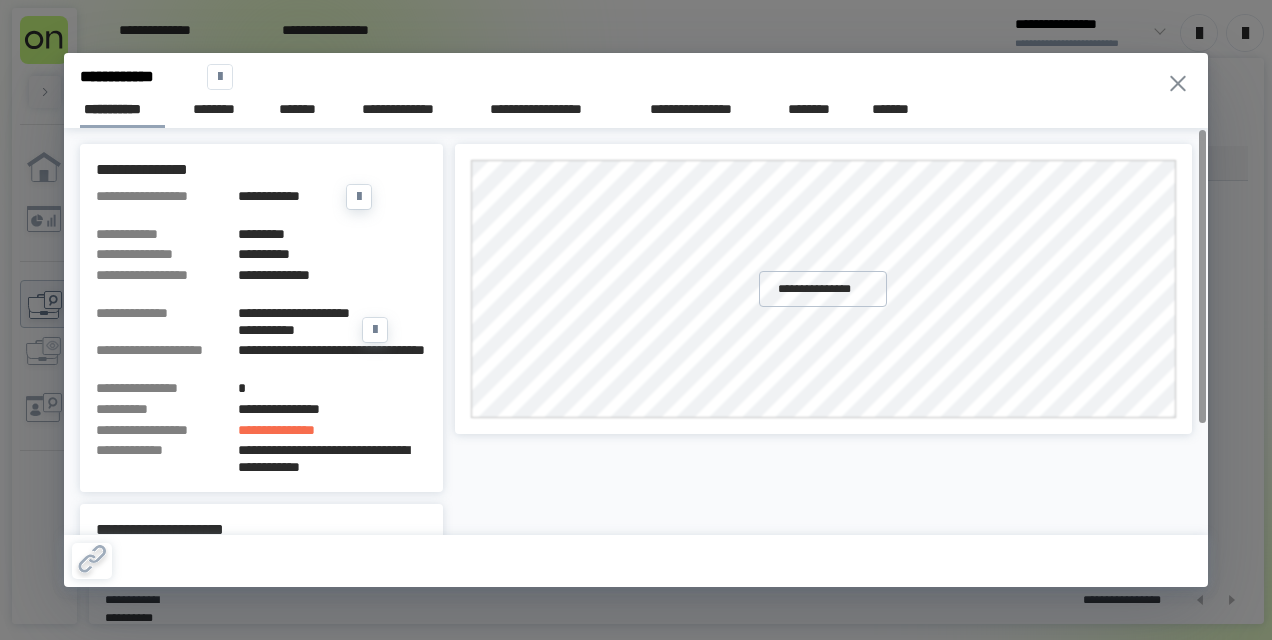 drag, startPoint x: 257, startPoint y: 326, endPoint x: 431, endPoint y: 450, distance: 213.66328 